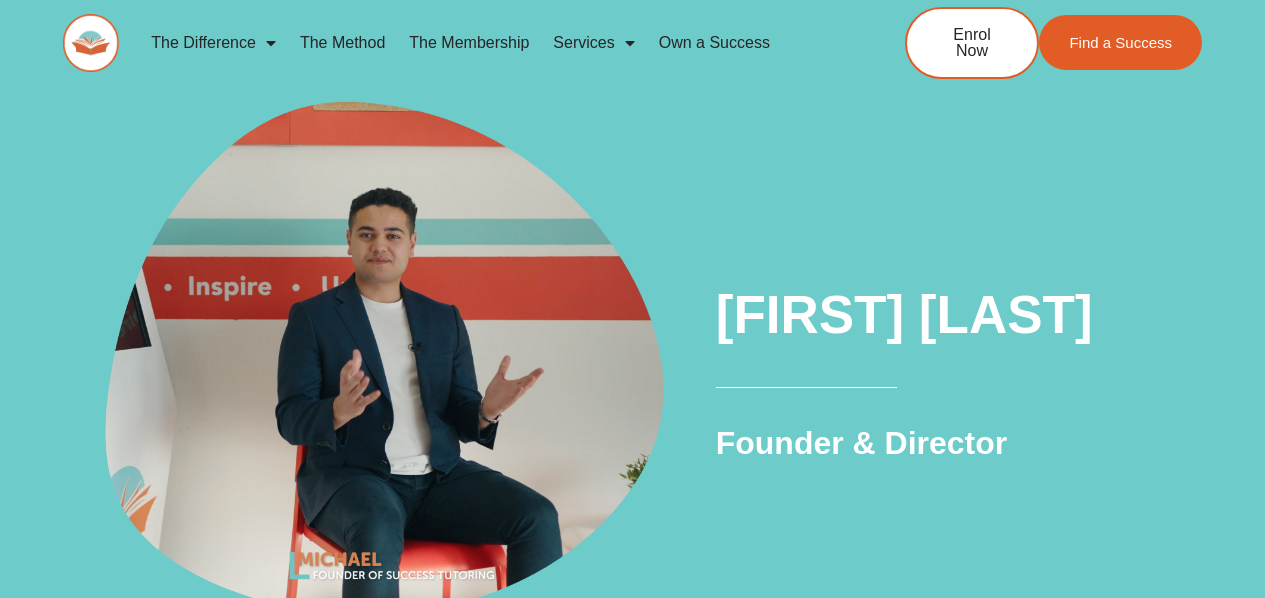 scroll, scrollTop: 0, scrollLeft: 0, axis: both 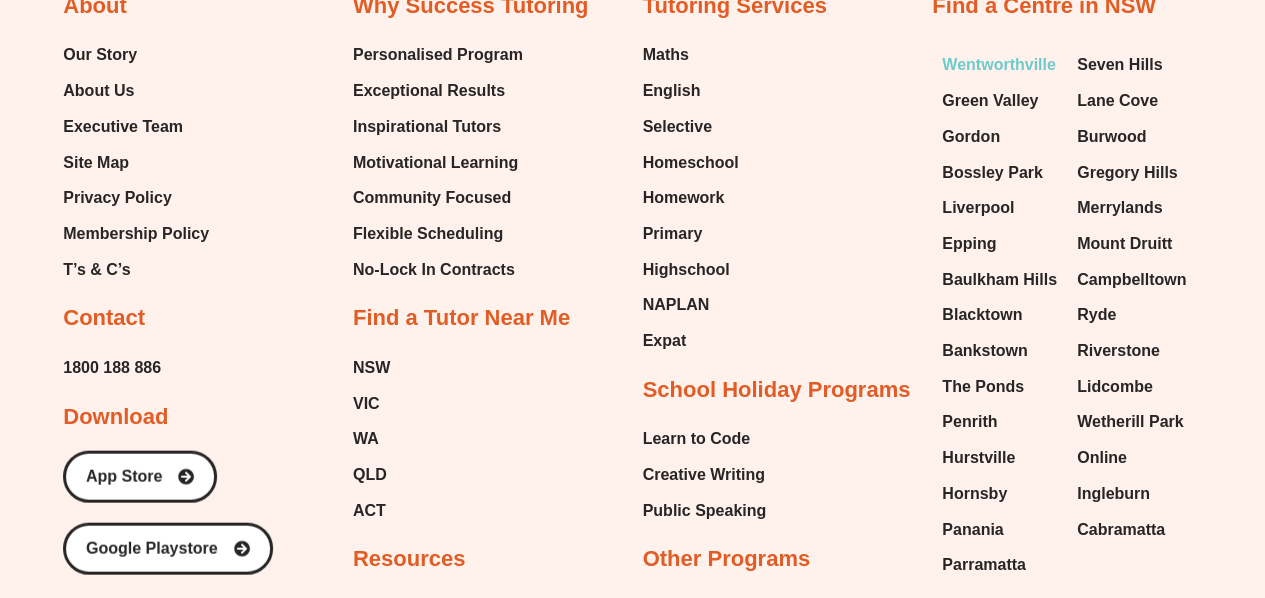 click on "Wentworthville" at bounding box center [999, 65] 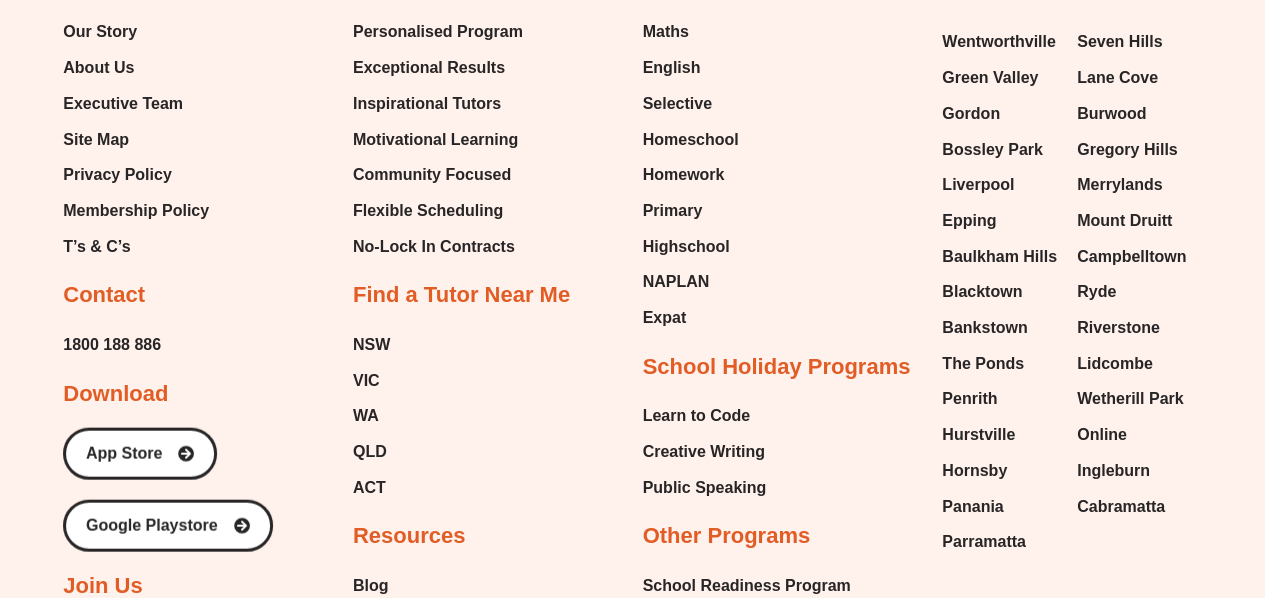 scroll, scrollTop: 2214, scrollLeft: 0, axis: vertical 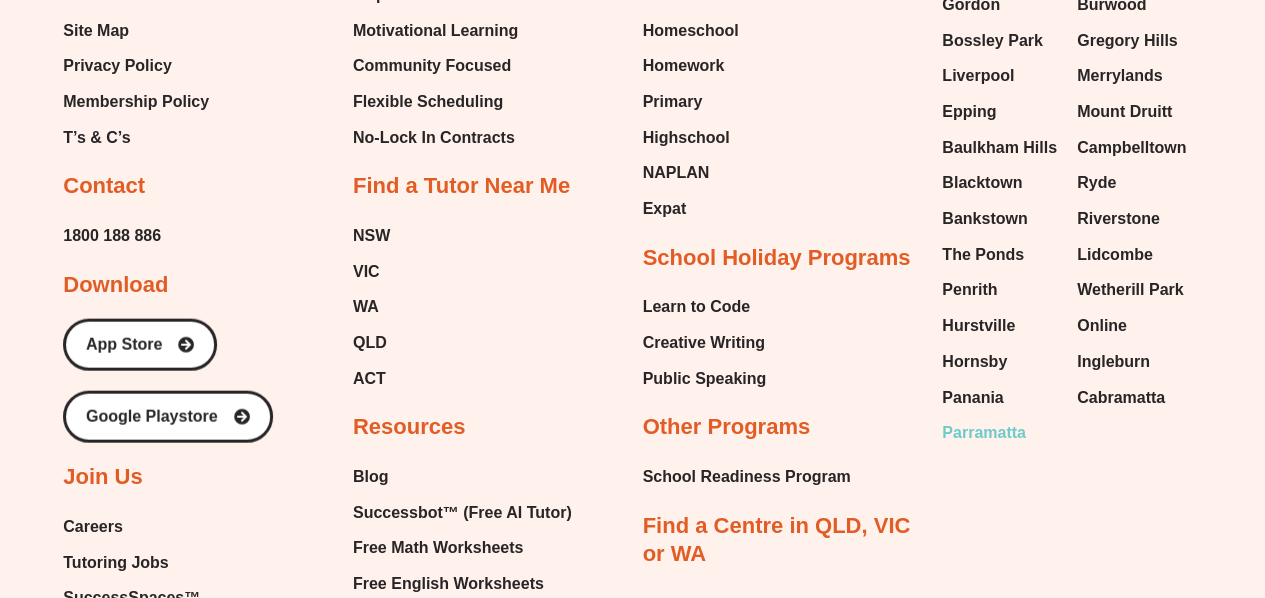 click on "Parramatta" at bounding box center [984, 433] 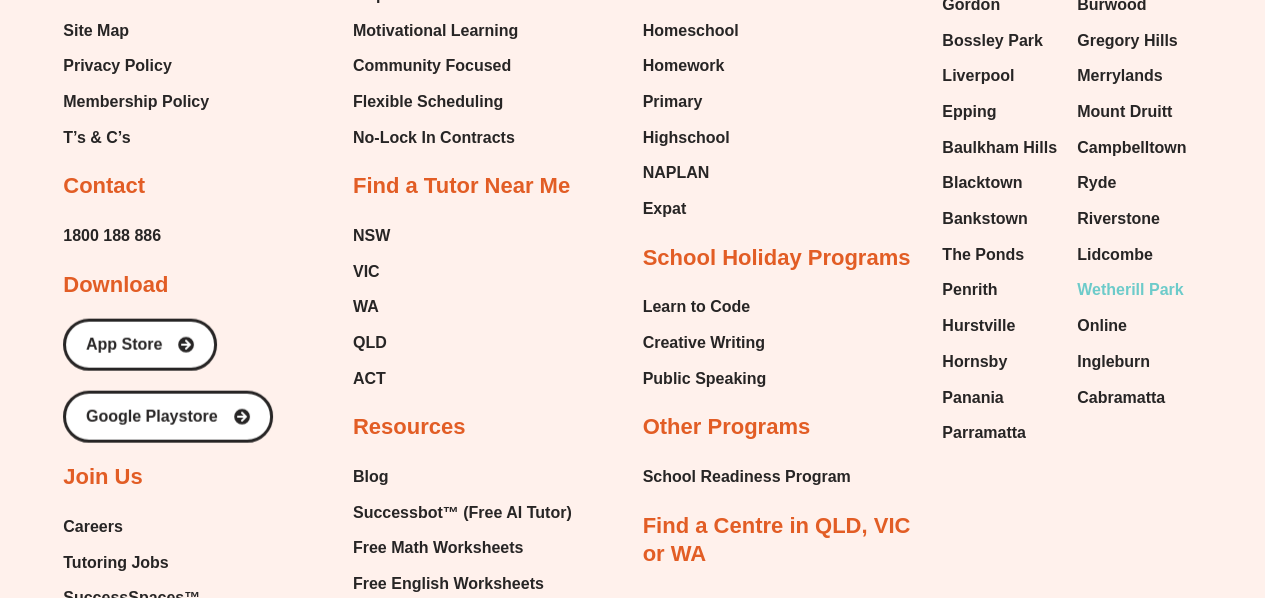 scroll, scrollTop: 2080, scrollLeft: 0, axis: vertical 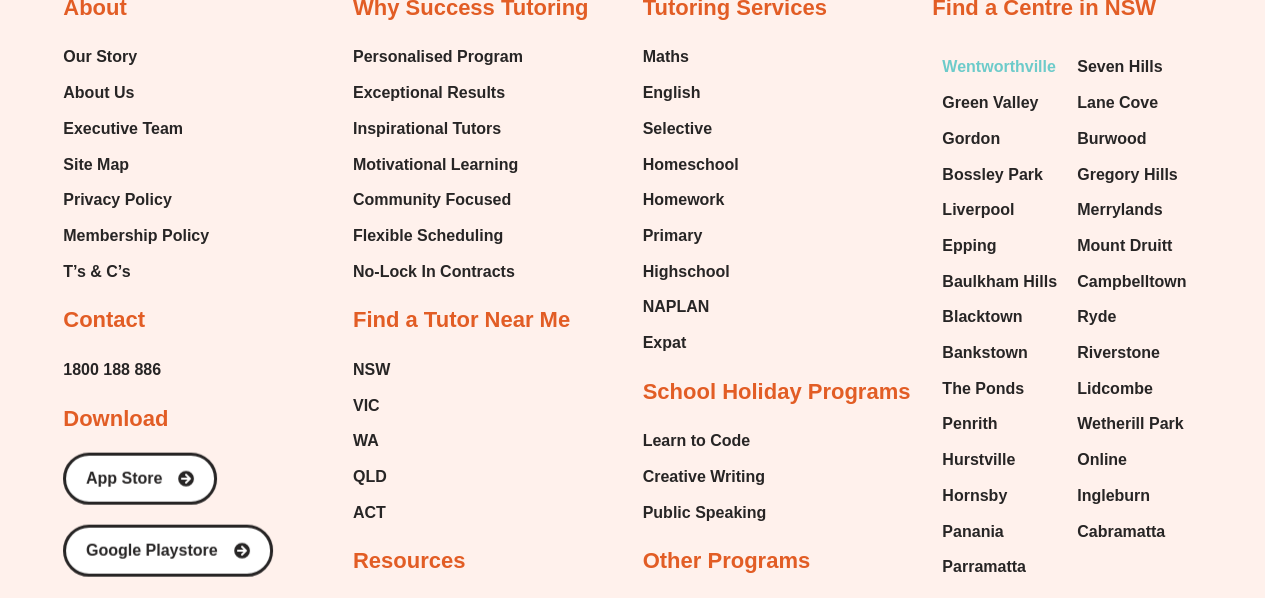 click on "Wentworthville" at bounding box center (999, 67) 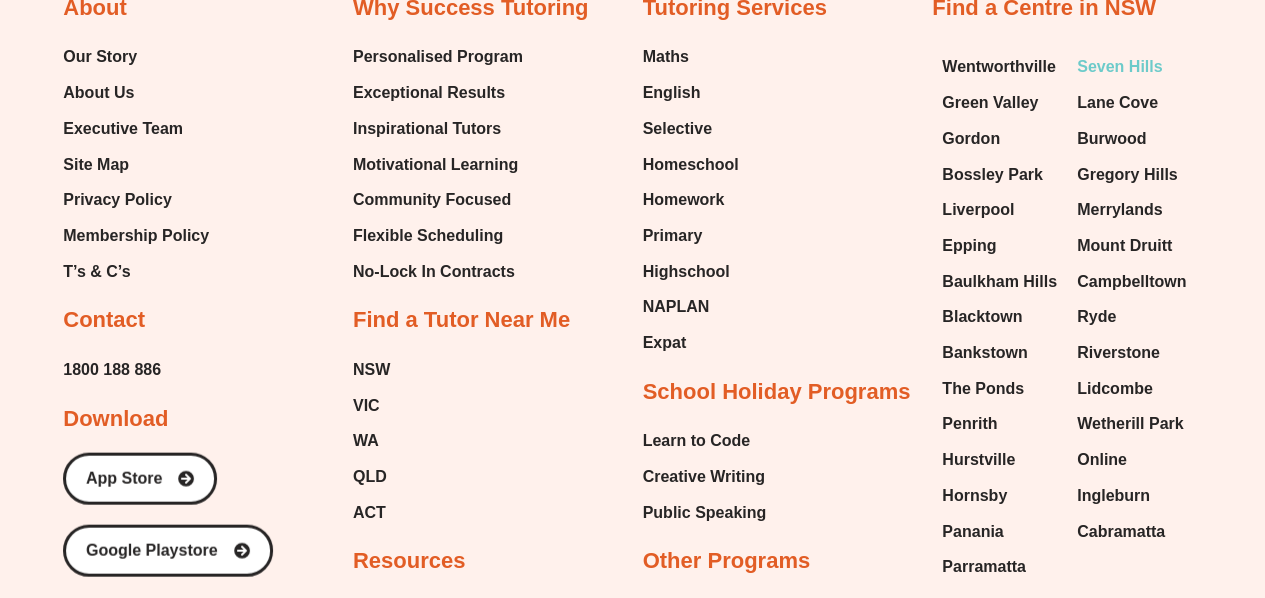 click on "Seven Hills" at bounding box center (1119, 67) 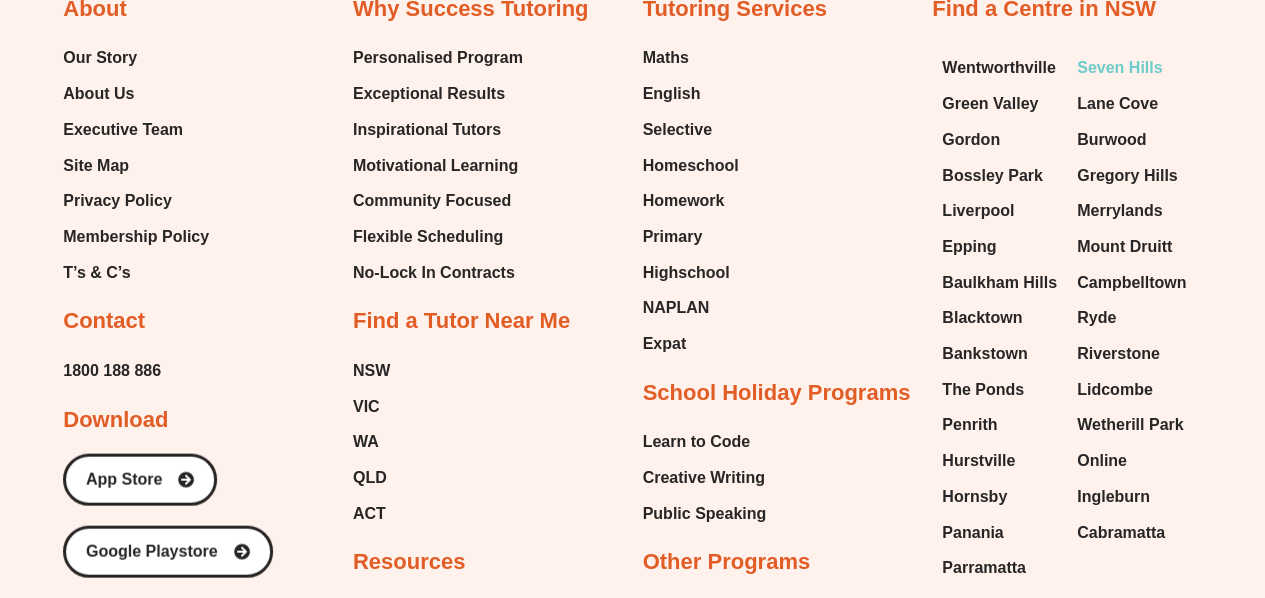 click on "Seven Hills" at bounding box center [1119, 68] 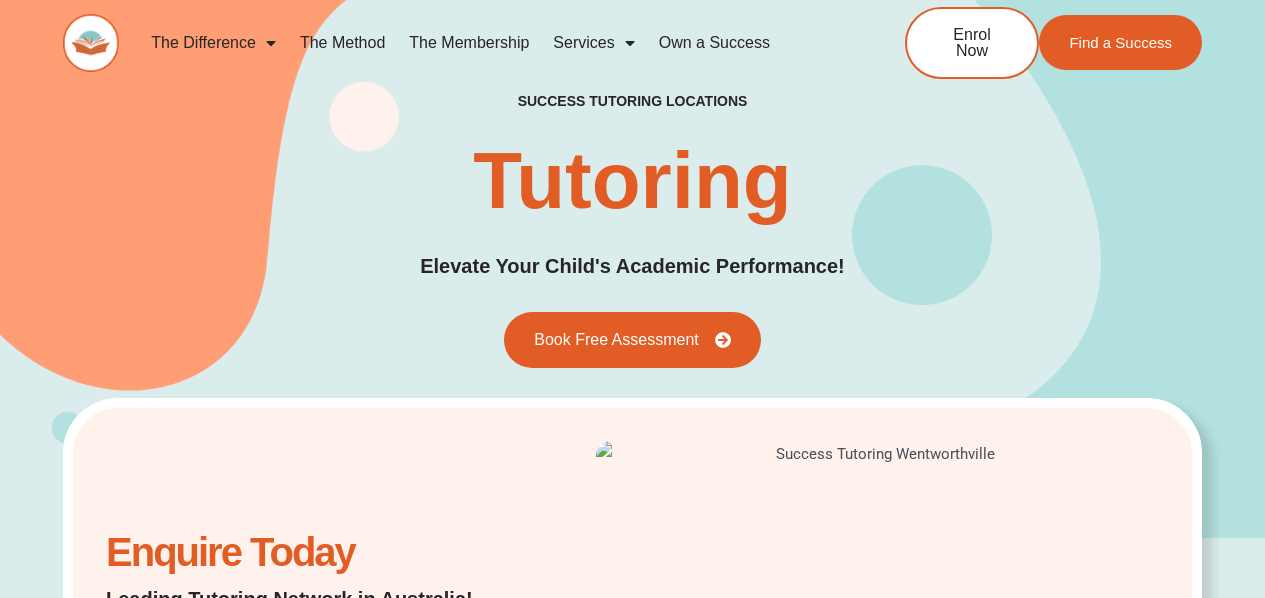 scroll, scrollTop: 533, scrollLeft: 0, axis: vertical 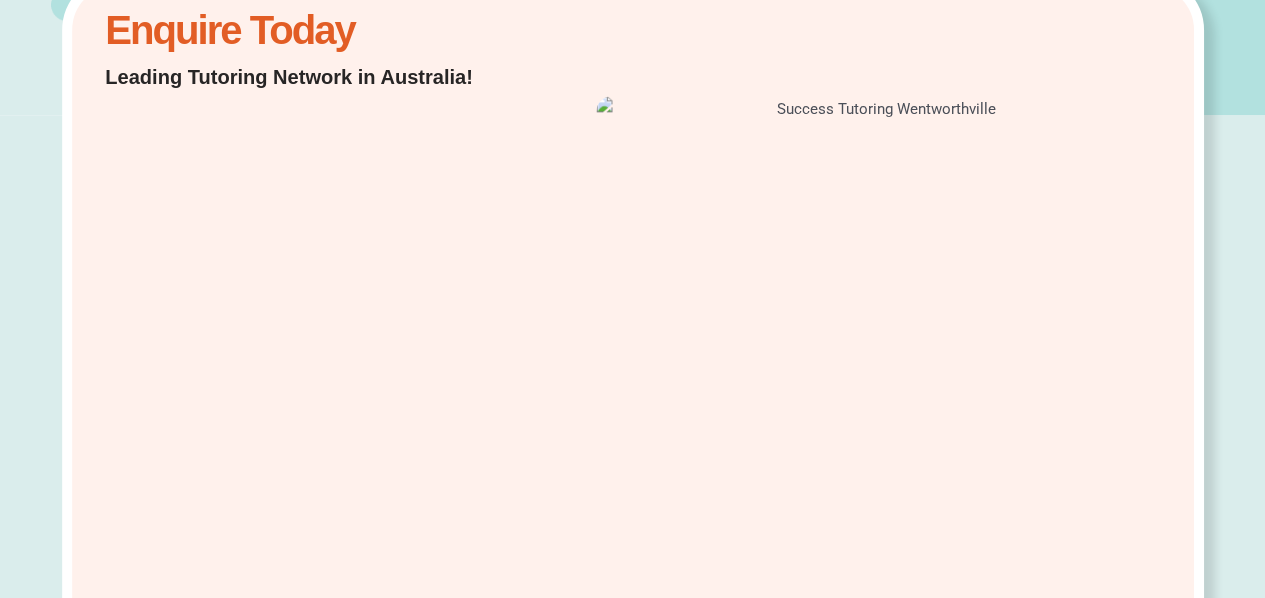 click at bounding box center [877, 322] 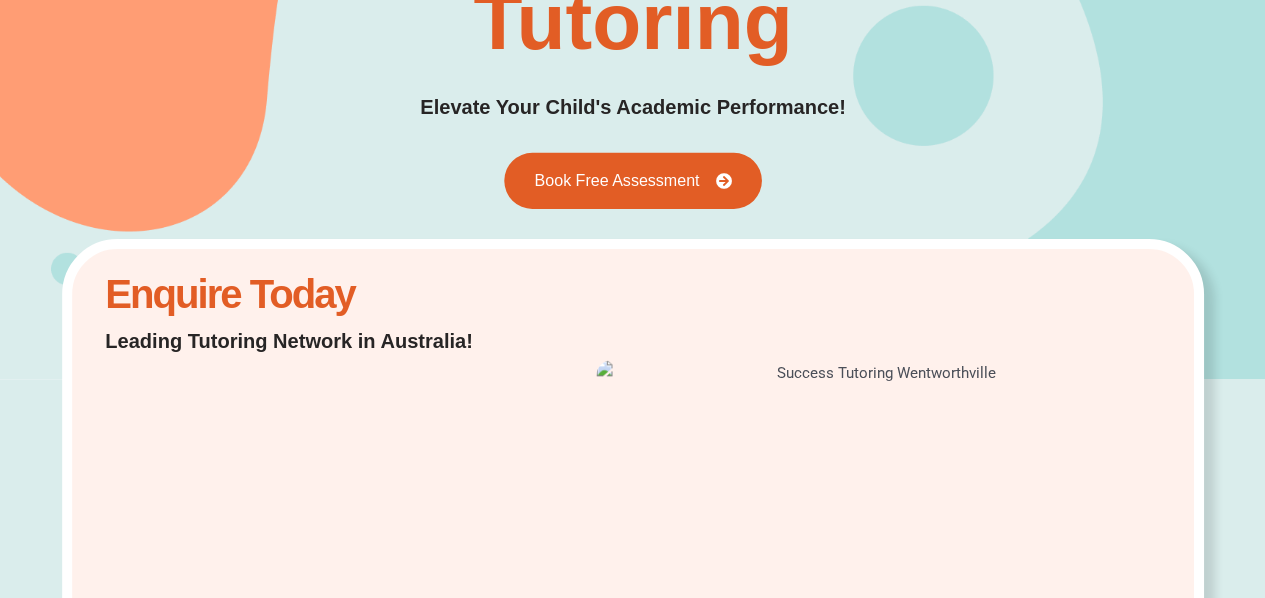 scroll, scrollTop: 0, scrollLeft: 0, axis: both 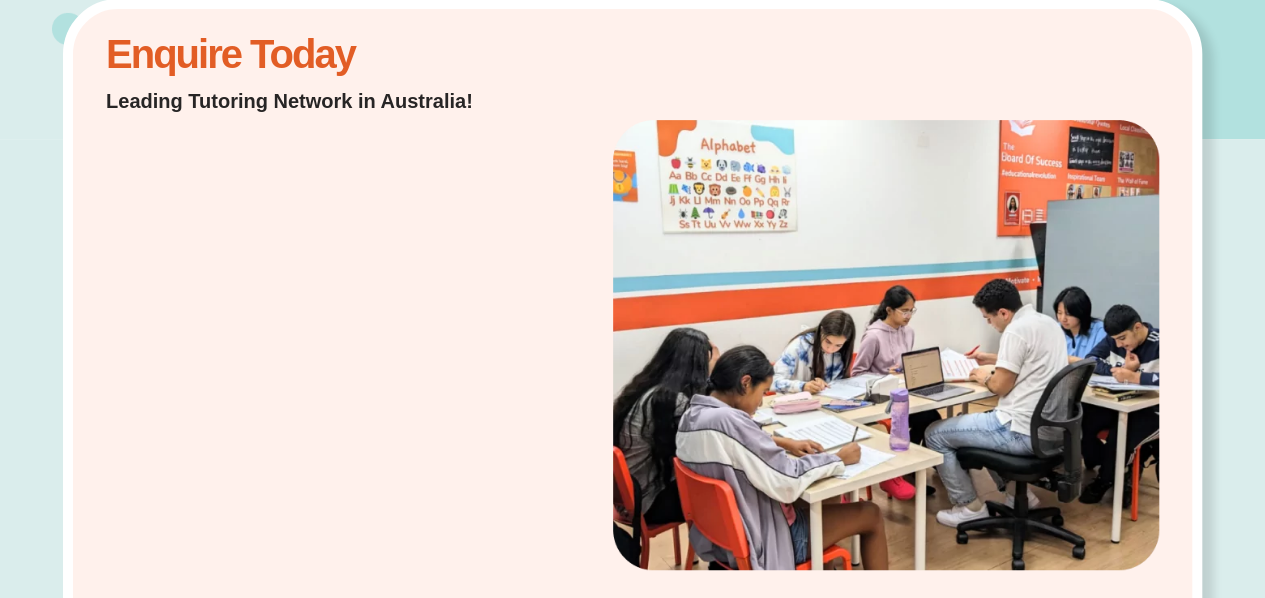 click at bounding box center [886, 345] 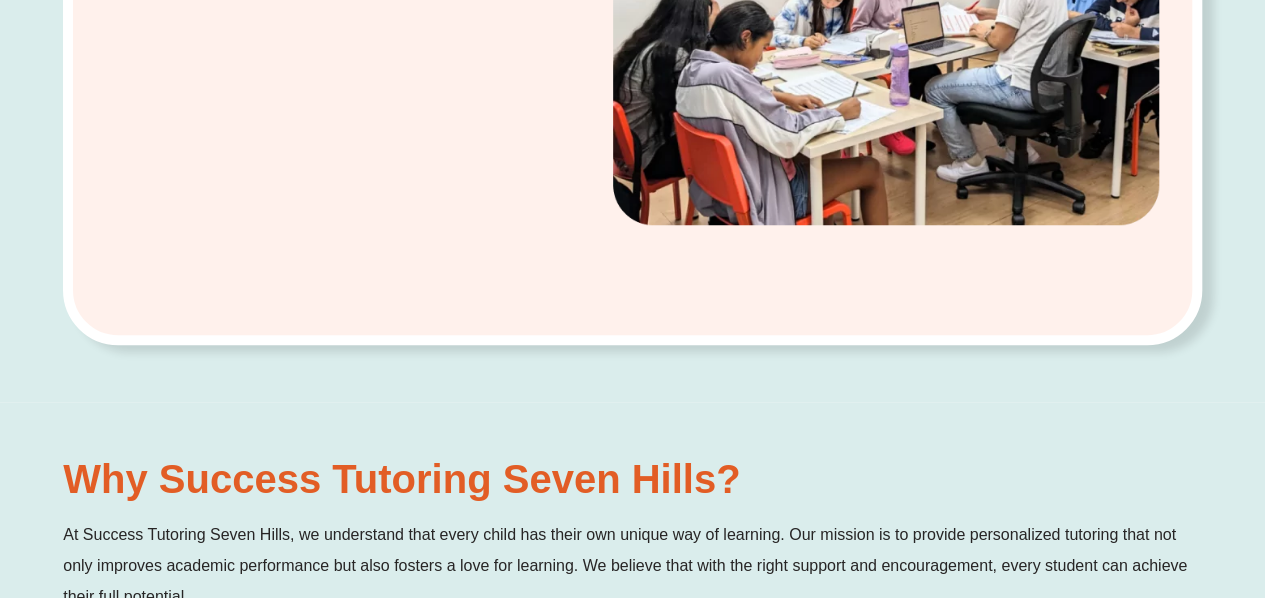 scroll, scrollTop: 1277, scrollLeft: 0, axis: vertical 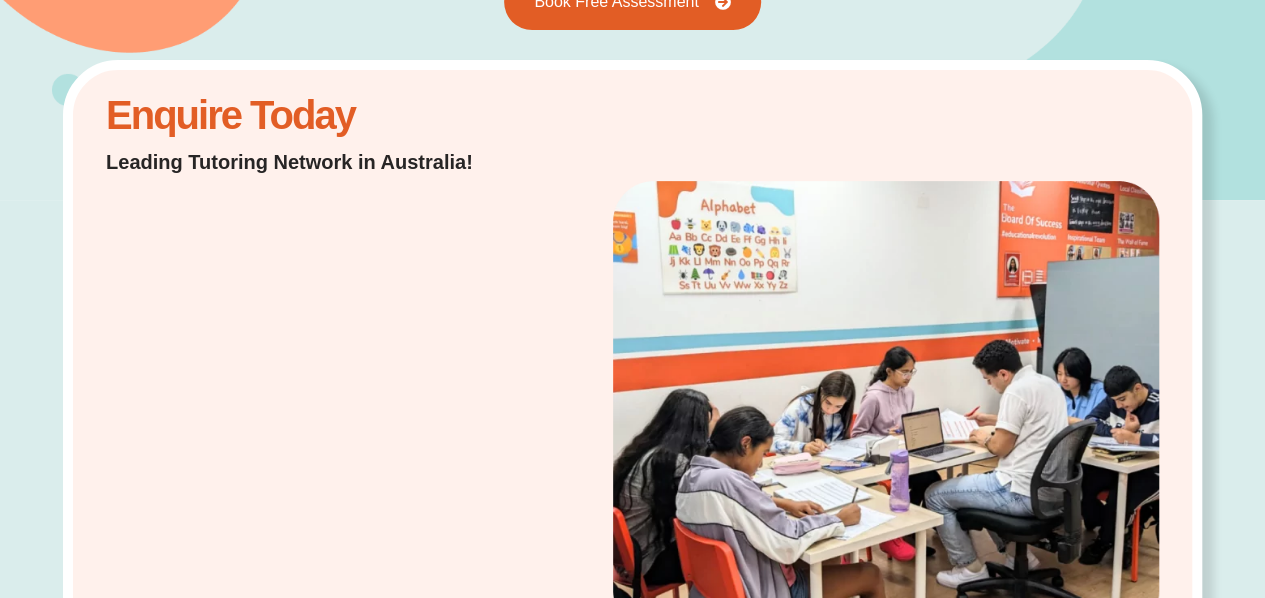 click at bounding box center (886, 406) 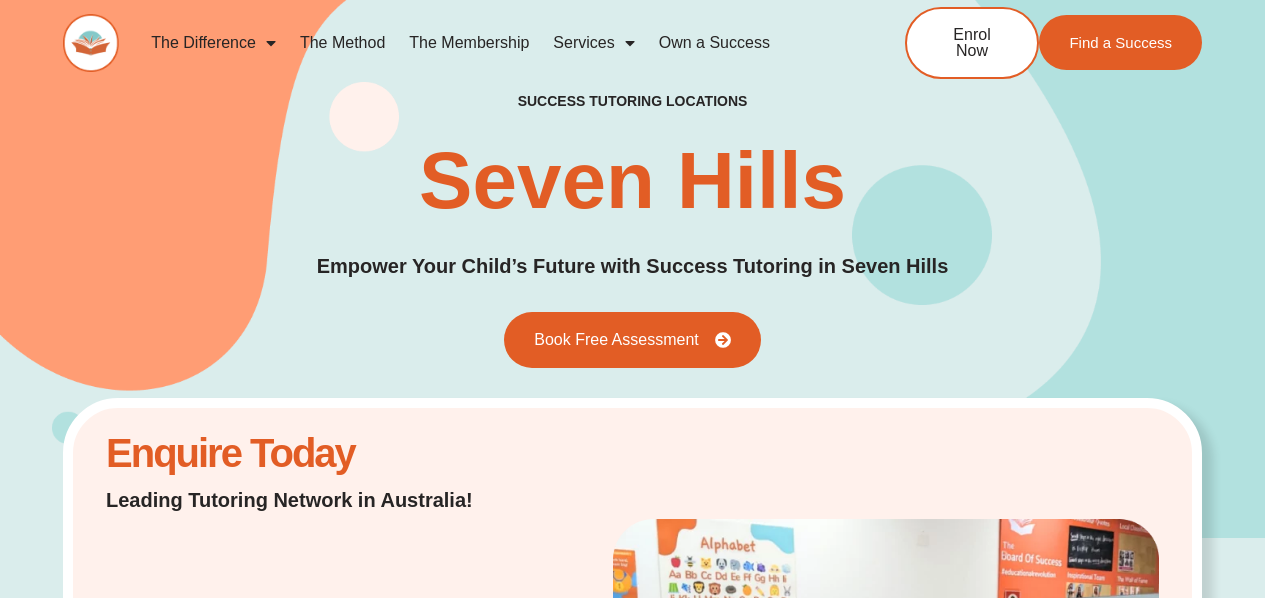 scroll, scrollTop: 0, scrollLeft: 0, axis: both 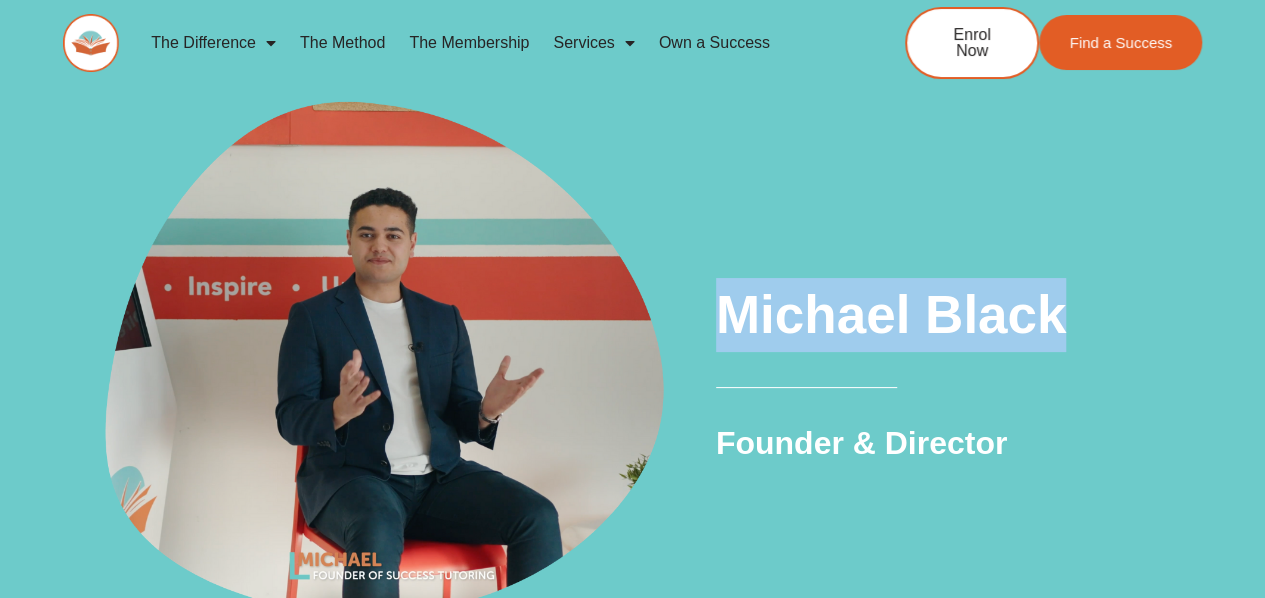 drag, startPoint x: 1112, startPoint y: 325, endPoint x: 757, endPoint y: 315, distance: 355.1408 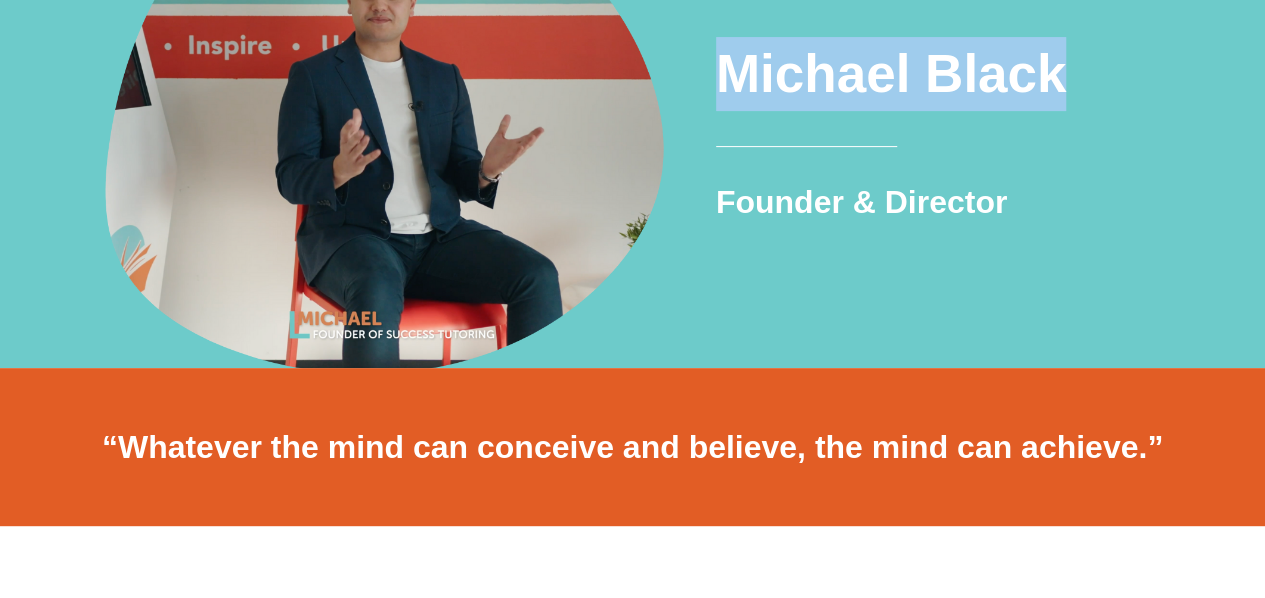 scroll, scrollTop: 0, scrollLeft: 0, axis: both 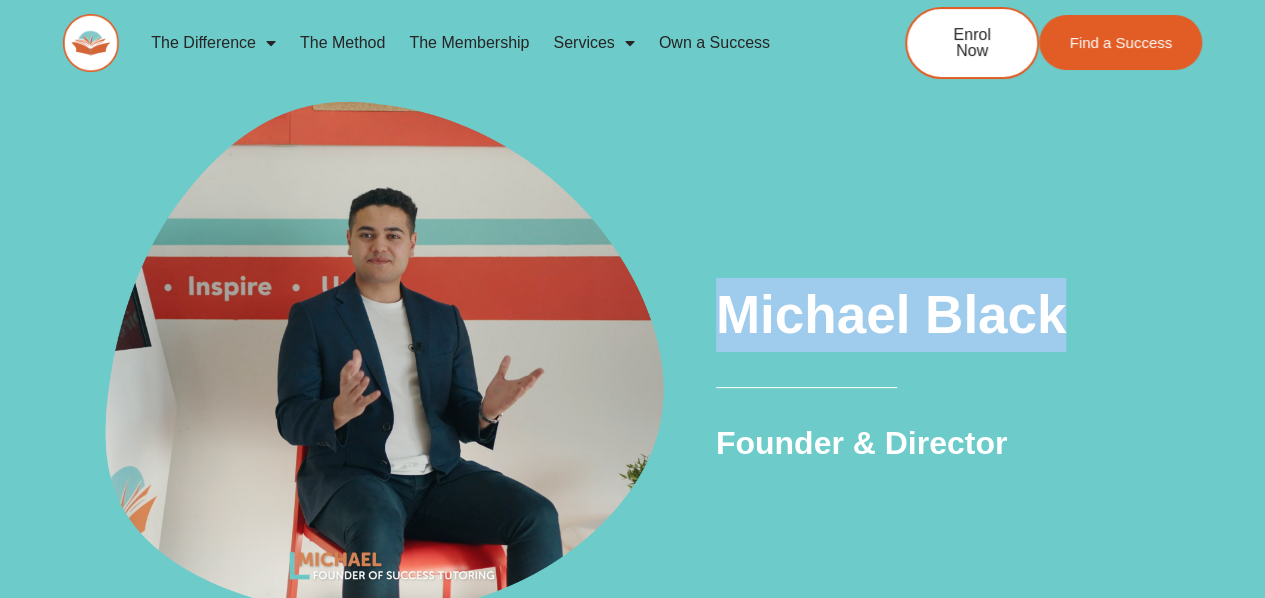 click at bounding box center [384, 362] 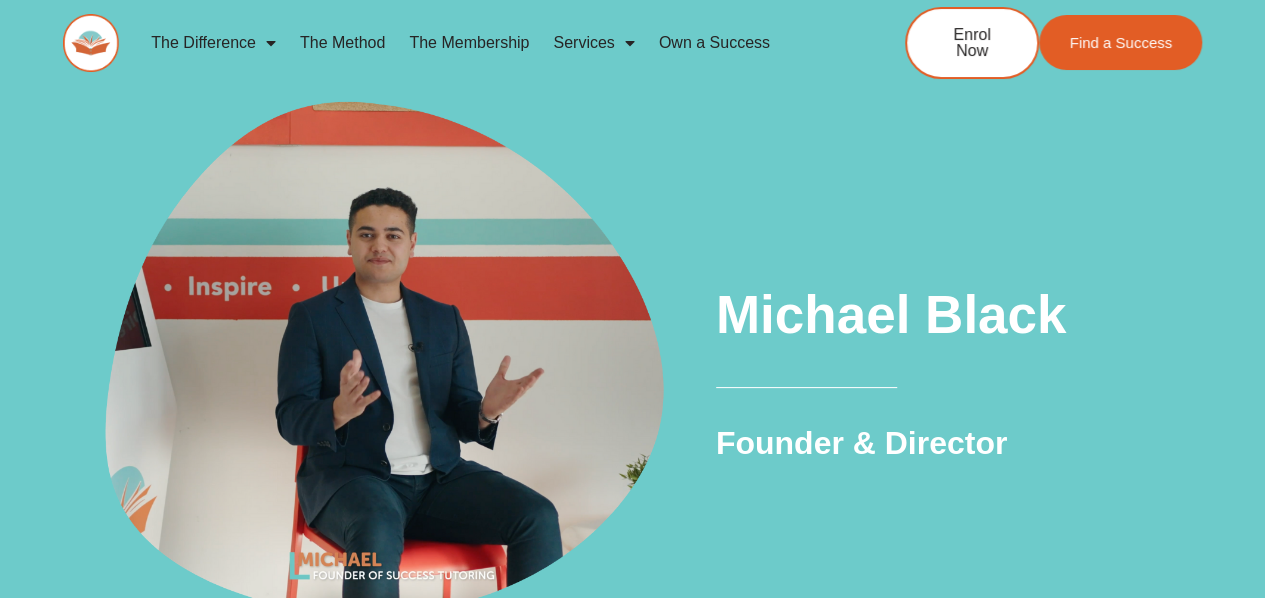 click at bounding box center [954, 387] 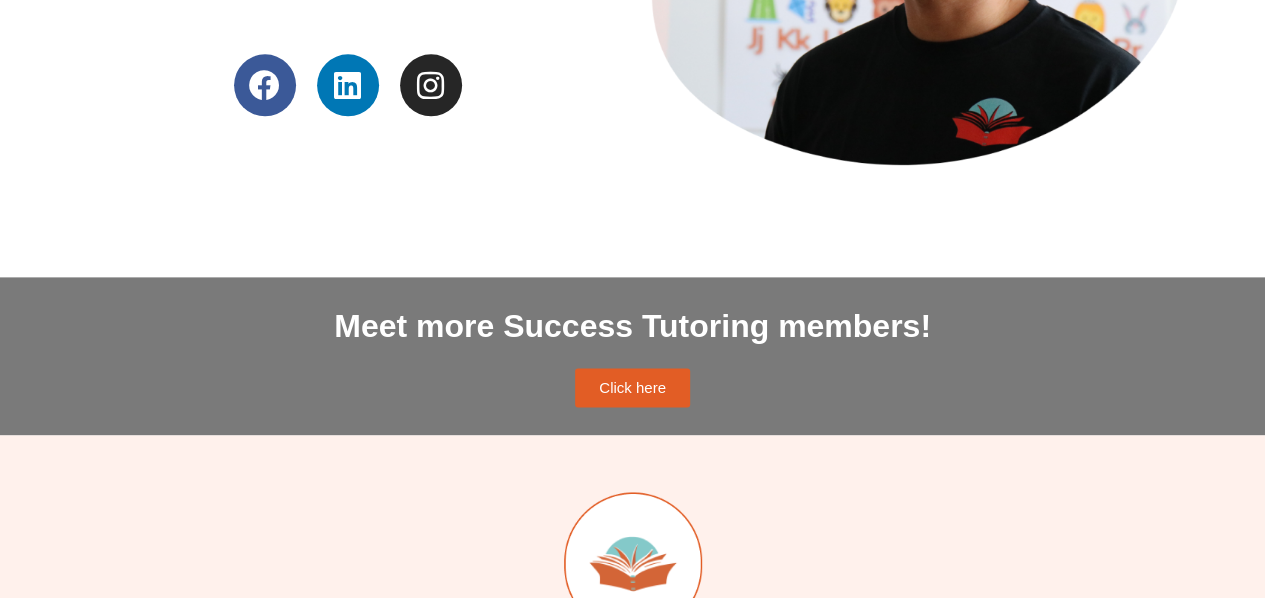 scroll, scrollTop: 533, scrollLeft: 0, axis: vertical 